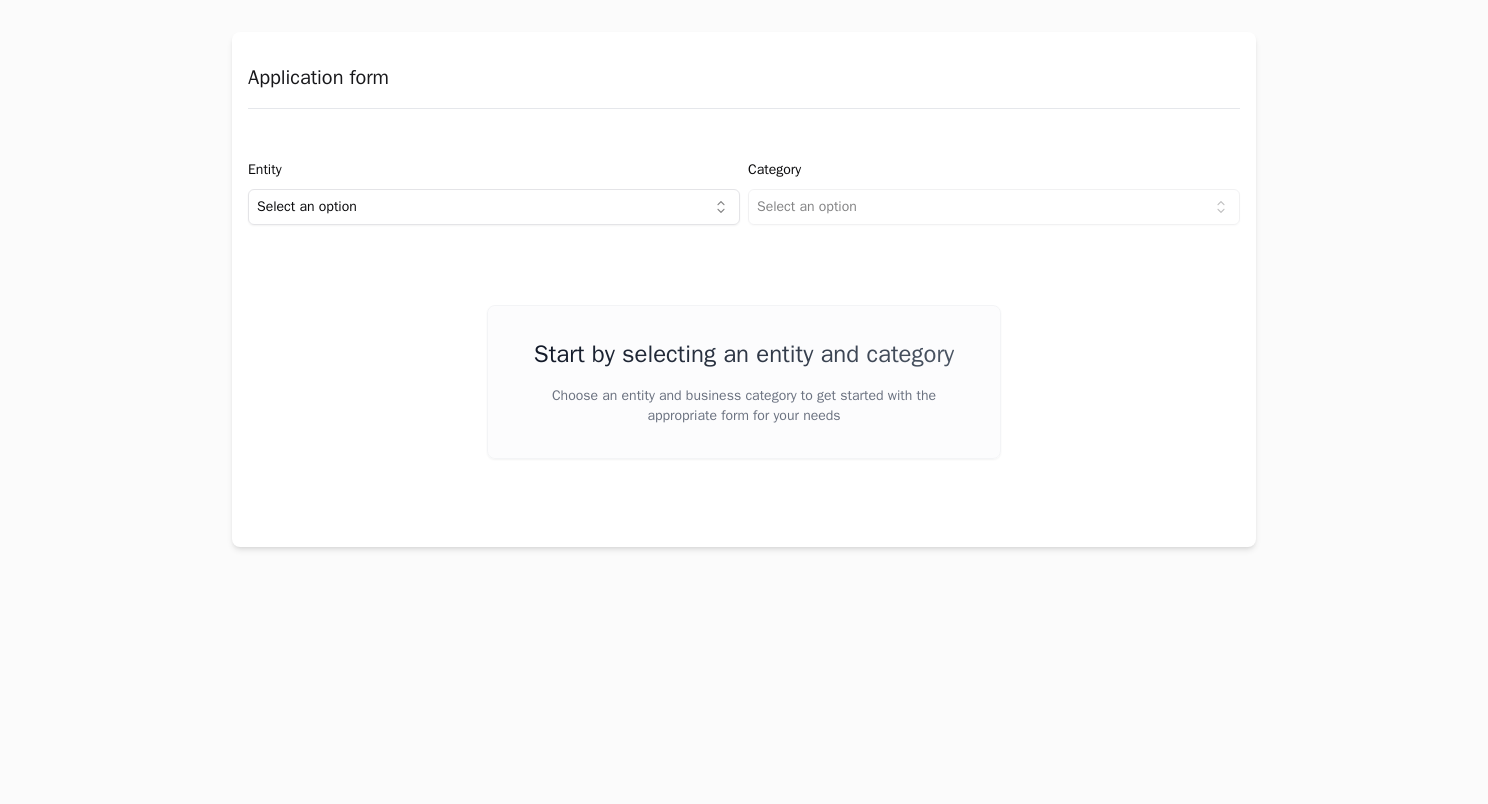 scroll, scrollTop: 0, scrollLeft: 0, axis: both 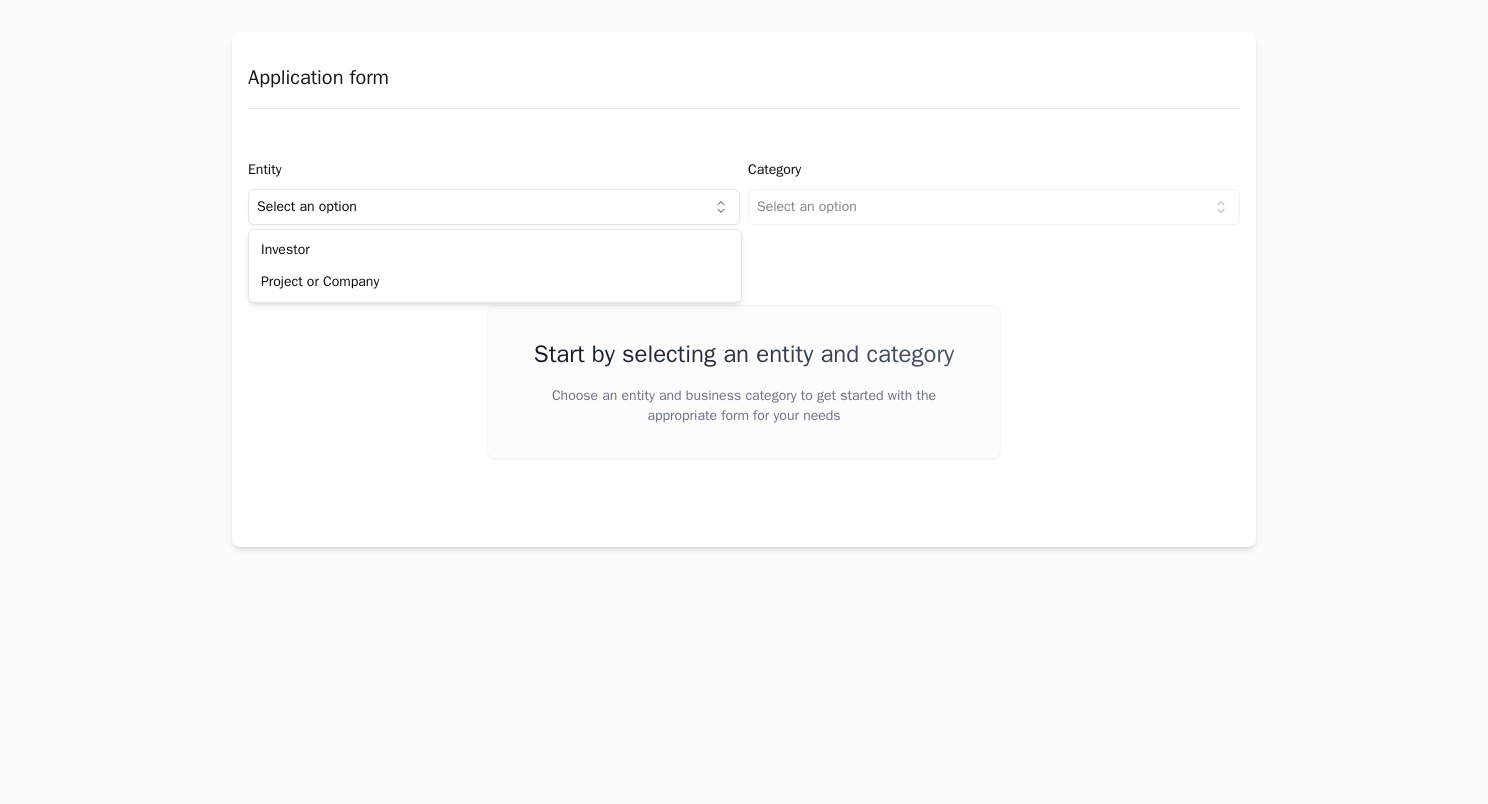 click on "Application form Entity Select an option Category Select an option Start by selecting an entity and category Choose an entity and business category to get started with the appropriate form for your needs Investor Project or Company" at bounding box center [744, 402] 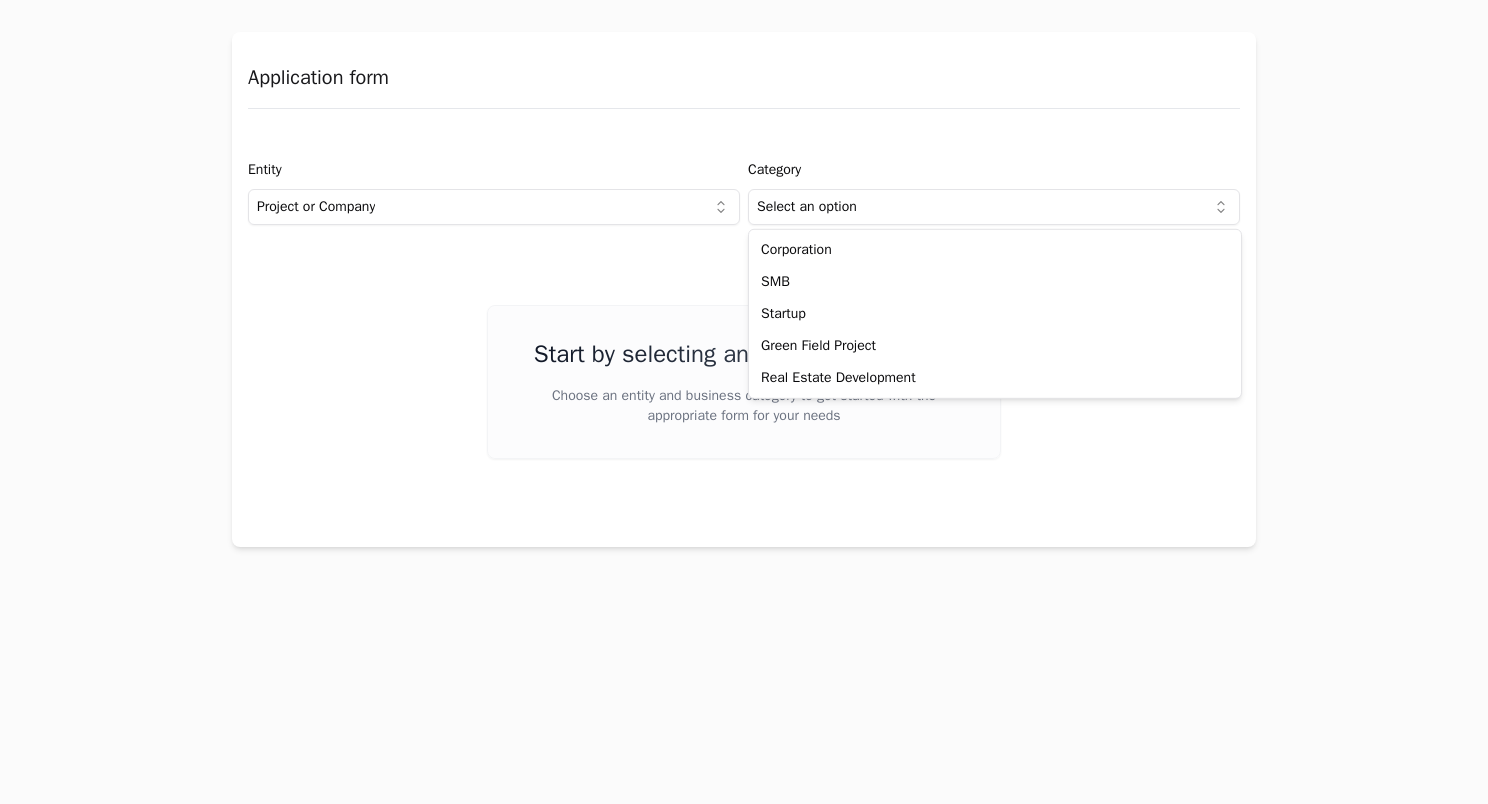 click on "Application form Entity Project or Company Category Select an option Start by selecting an entity and category Choose an entity and business category to get started with the appropriate form for your needs Corporation SMB Startup Green Field Project Real Estate Development" at bounding box center (744, 402) 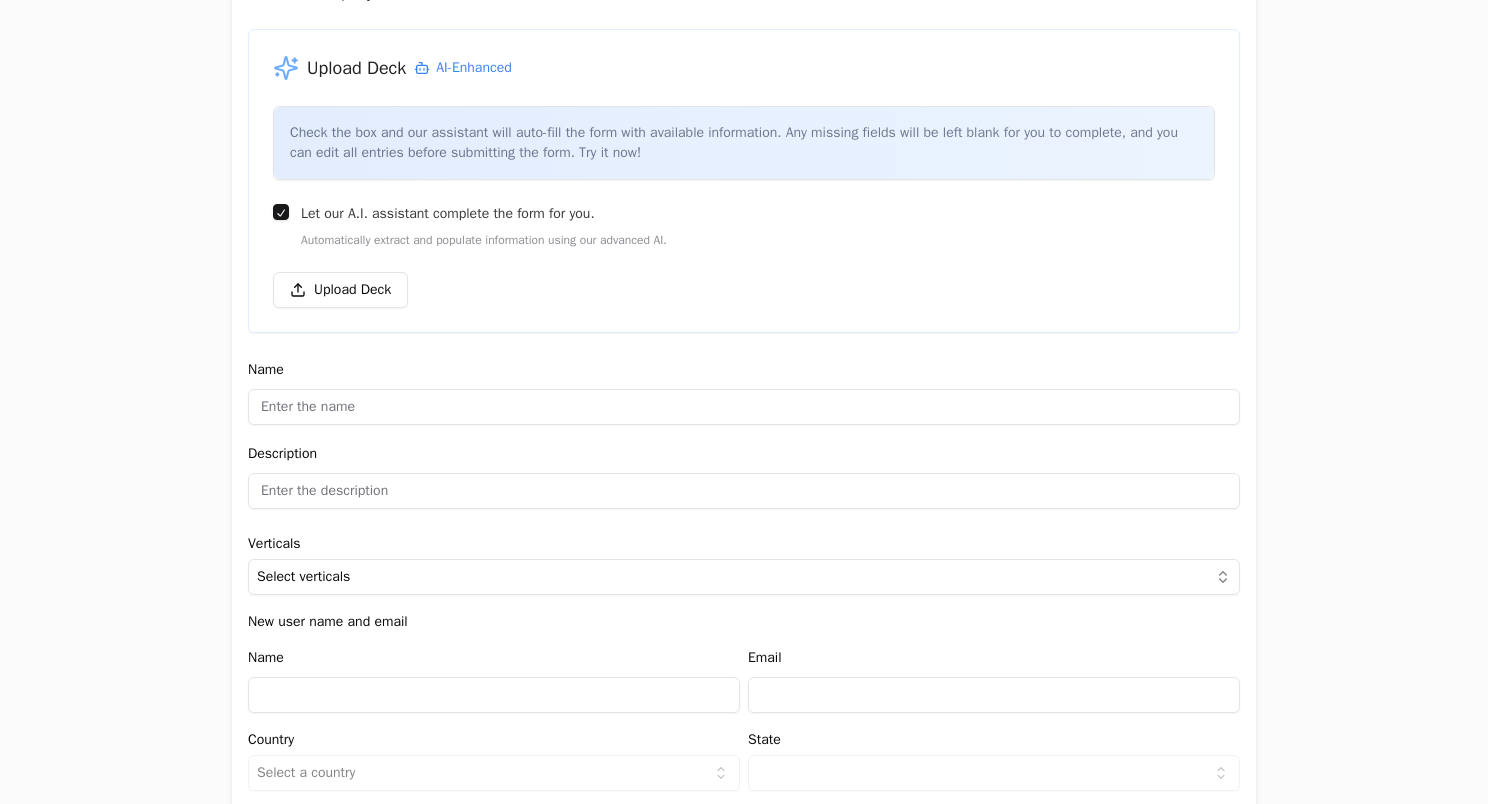 scroll, scrollTop: 276, scrollLeft: 0, axis: vertical 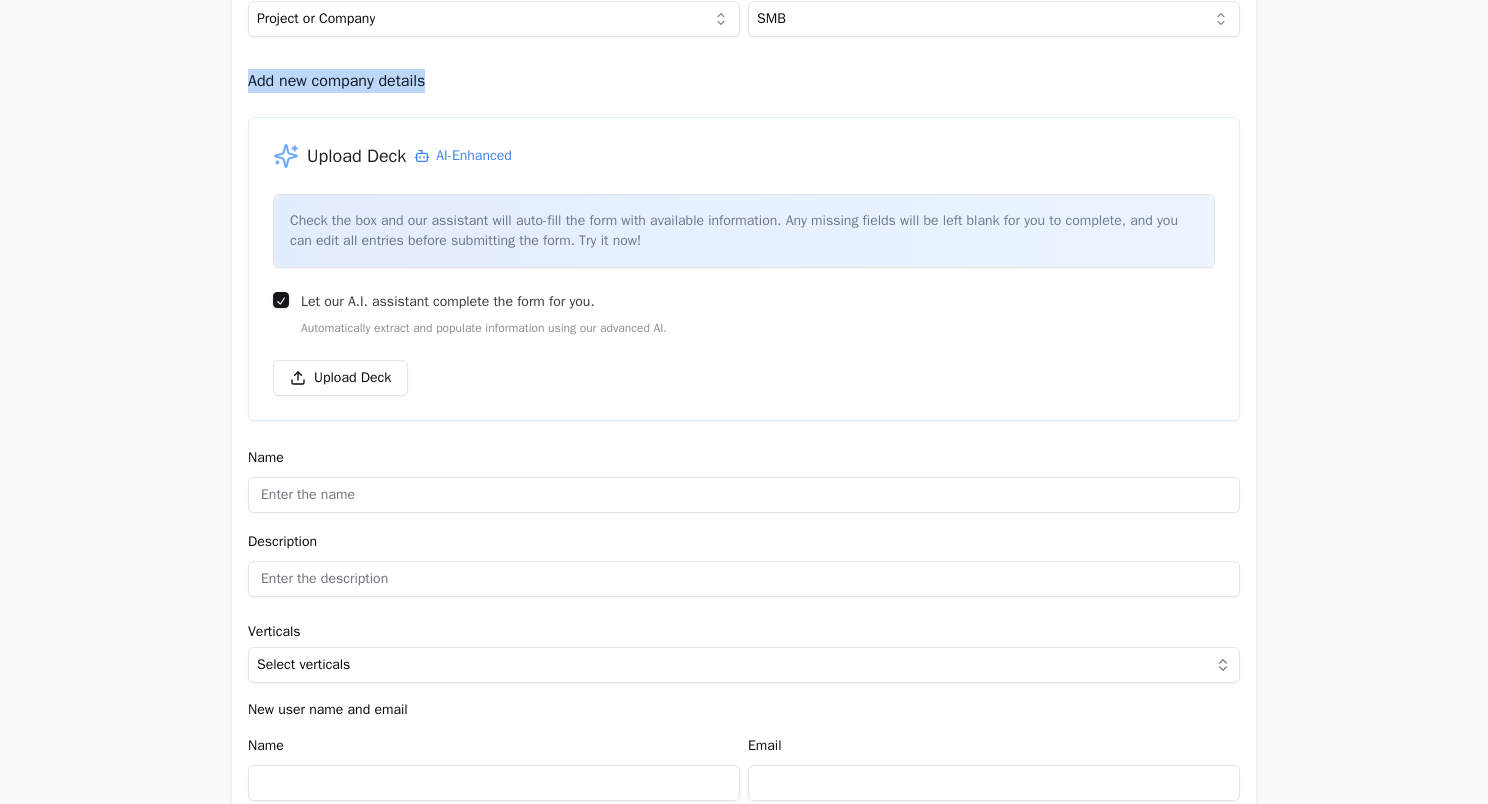 drag, startPoint x: 205, startPoint y: 87, endPoint x: 469, endPoint y: 88, distance: 264.0019 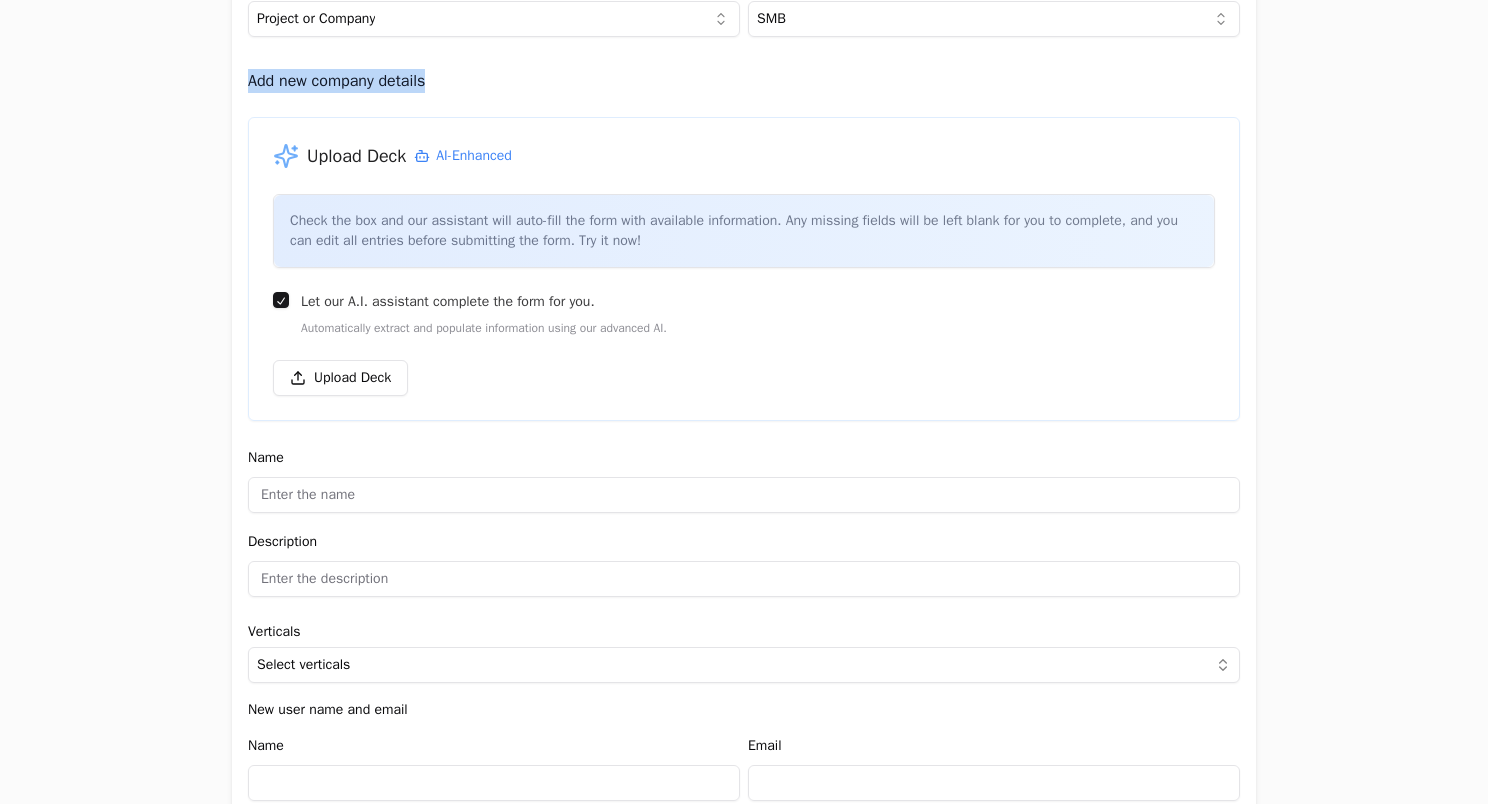 click on "Application form Entity Project or Company Category SMB Add new company details Upload Deck AI-Enhanced Check the box and our assistant will auto-fill the form with available information. Any missing fields will be left blank for you to complete, and you can edit all entries before submitting the form. Try it now! Let our A.I. assistant complete the form for you. Automatically extract and populate information using our advanced AI. Upload Deck Name Description Verticals Select verticals New user name and email Name Email Country Select a country [GEOGRAPHIC_DATA] [GEOGRAPHIC_DATA] [GEOGRAPHIC_DATA] [US_STATE] [GEOGRAPHIC_DATA] [GEOGRAPHIC_DATA] [GEOGRAPHIC_DATA] [GEOGRAPHIC_DATA] [GEOGRAPHIC_DATA] [GEOGRAPHIC_DATA] [GEOGRAPHIC_DATA] [GEOGRAPHIC_DATA] [GEOGRAPHIC_DATA] [GEOGRAPHIC_DATA] [GEOGRAPHIC_DATA] [GEOGRAPHIC_DATA] [GEOGRAPHIC_DATA] [GEOGRAPHIC_DATA] [GEOGRAPHIC_DATA] [GEOGRAPHIC_DATA] [GEOGRAPHIC_DATA] [GEOGRAPHIC_DATA] [GEOGRAPHIC_DATA] [GEOGRAPHIC_DATA] [GEOGRAPHIC_DATA] [GEOGRAPHIC_DATA] [GEOGRAPHIC_DATA] [GEOGRAPHIC_DATA] [GEOGRAPHIC_DATA] [GEOGRAPHIC_DATA] [GEOGRAPHIC_DATA] [GEOGRAPHIC_DATA] [GEOGRAPHIC_DATA] [GEOGRAPHIC_DATA] [GEOGRAPHIC_DATA] [GEOGRAPHIC_DATA] [GEOGRAPHIC_DATA] [GEOGRAPHIC_DATA] [GEOGRAPHIC_DATA] [GEOGRAPHIC_DATA] [GEOGRAPHIC_DATA] [GEOGRAPHIC_DATA] [GEOGRAPHIC_DATA] [GEOGRAPHIC_DATA] [GEOGRAPHIC_DATA]" at bounding box center (744, 402) 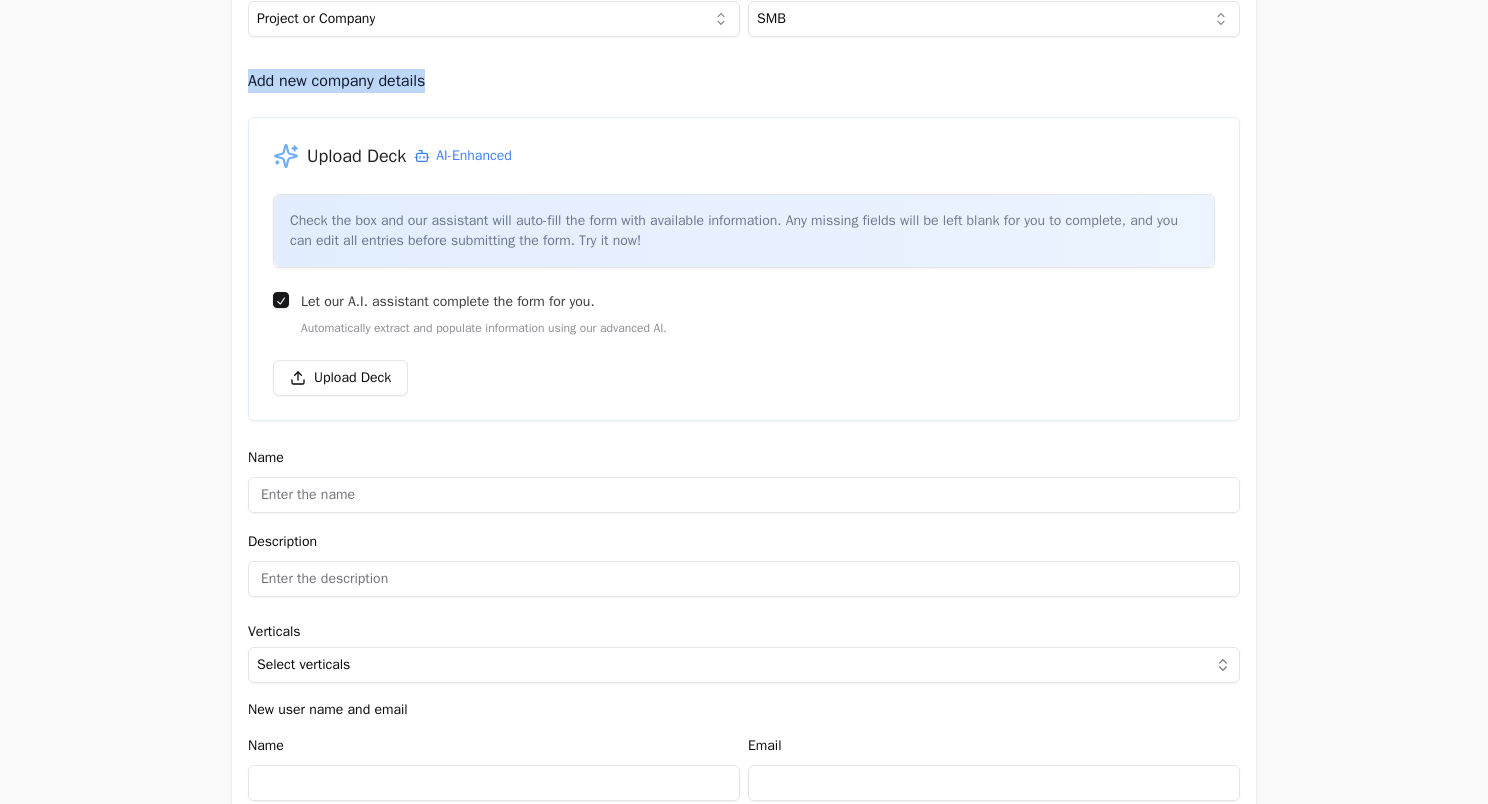 drag, startPoint x: 445, startPoint y: 80, endPoint x: 236, endPoint y: 84, distance: 209.03827 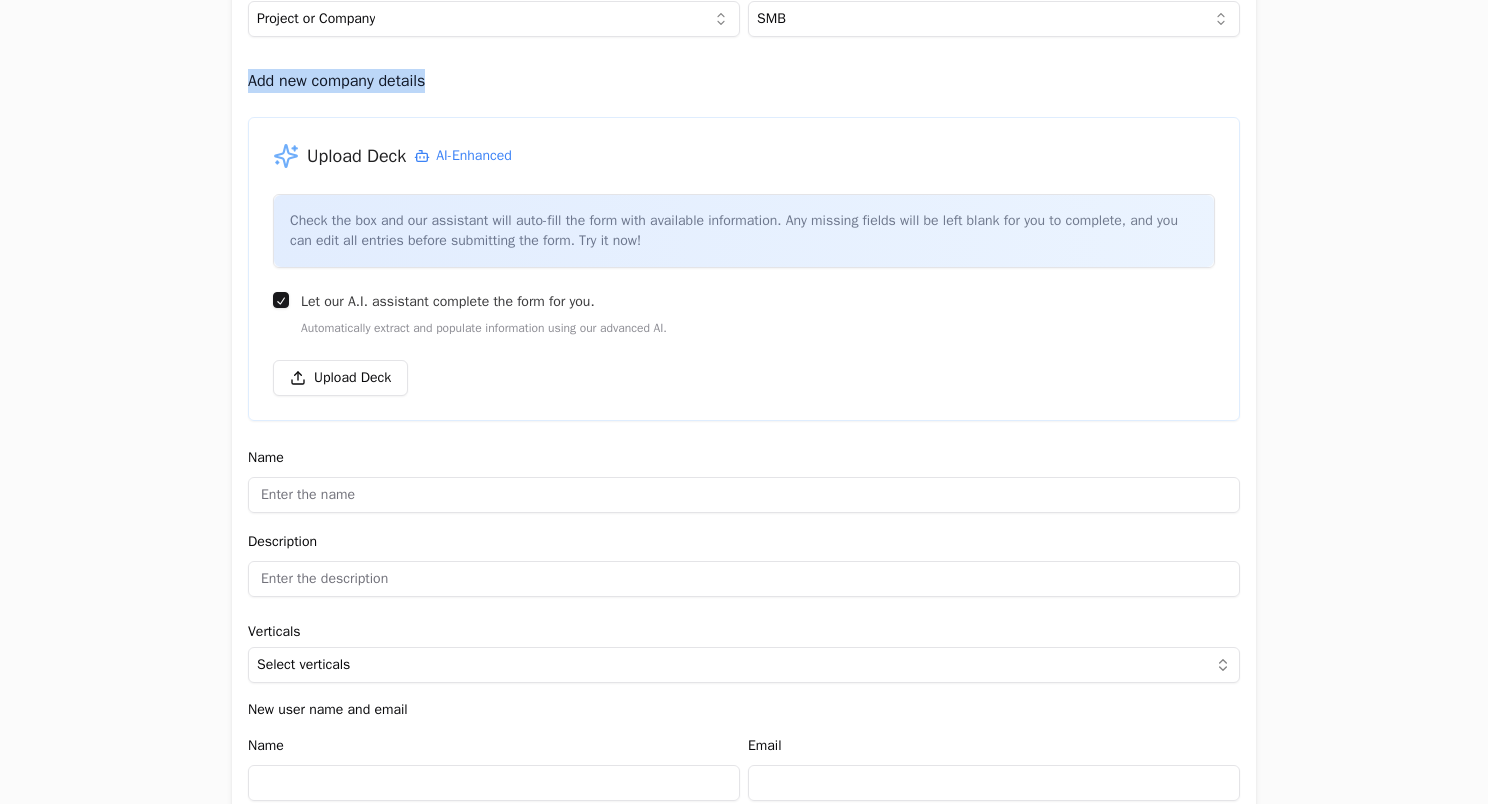 click on "Entity Project or Company Category SMB Add new company details Upload Deck AI-Enhanced Check the box and our assistant will auto-fill the form with available information. Any missing fields will be left blank for you to complete, and you can edit all entries before submitting the form. Try it now! Let our A.I. assistant complete the form for you. Automatically extract and populate information using our advanced AI. Upload Deck Name Description Verticals Select verticals New user name and email Name Email Country Select a country [GEOGRAPHIC_DATA] [GEOGRAPHIC_DATA] [GEOGRAPHIC_DATA] [US_STATE] [GEOGRAPHIC_DATA] [GEOGRAPHIC_DATA] [GEOGRAPHIC_DATA] [GEOGRAPHIC_DATA] [GEOGRAPHIC_DATA] [GEOGRAPHIC_DATA] [GEOGRAPHIC_DATA] [GEOGRAPHIC_DATA] [GEOGRAPHIC_DATA] [GEOGRAPHIC_DATA] [GEOGRAPHIC_DATA] [GEOGRAPHIC_DATA] [GEOGRAPHIC_DATA] [GEOGRAPHIC_DATA] [GEOGRAPHIC_DATA] [GEOGRAPHIC_DATA] [GEOGRAPHIC_DATA] [GEOGRAPHIC_DATA] [GEOGRAPHIC_DATA] [GEOGRAPHIC_DATA] [GEOGRAPHIC_DATA] [GEOGRAPHIC_DATA] [GEOGRAPHIC_DATA] [GEOGRAPHIC_DATA] [GEOGRAPHIC_DATA] [GEOGRAPHIC_DATA] [GEOGRAPHIC_DATA] [GEOGRAPHIC_DATA] [GEOGRAPHIC_DATA] [GEOGRAPHIC_DATA] [GEOGRAPHIC_DATA] [GEOGRAPHIC_DATA] [GEOGRAPHIC_DATA] [GEOGRAPHIC_DATA] [GEOGRAPHIC_DATA] [GEOGRAPHIC_DATA] [GEOGRAPHIC_DATA] [GEOGRAPHIC_DATA] [GEOGRAPHIC_DATA] [GEOGRAPHIC_DATA] [GEOGRAPHIC_DATA] [GEOGRAPHIC_DATA]" at bounding box center [744, 1207] 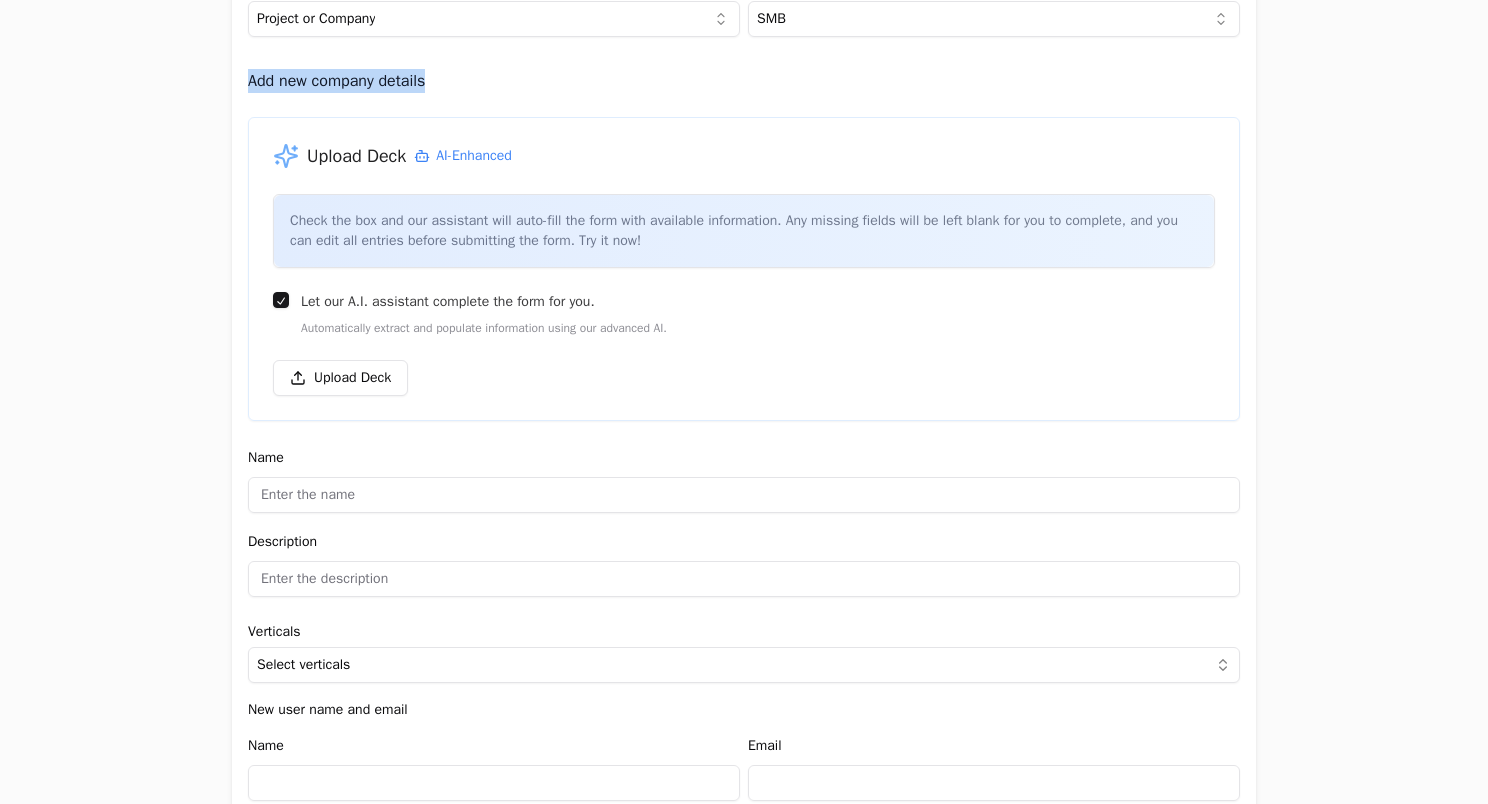 drag, startPoint x: 239, startPoint y: 78, endPoint x: 444, endPoint y: 99, distance: 206.0728 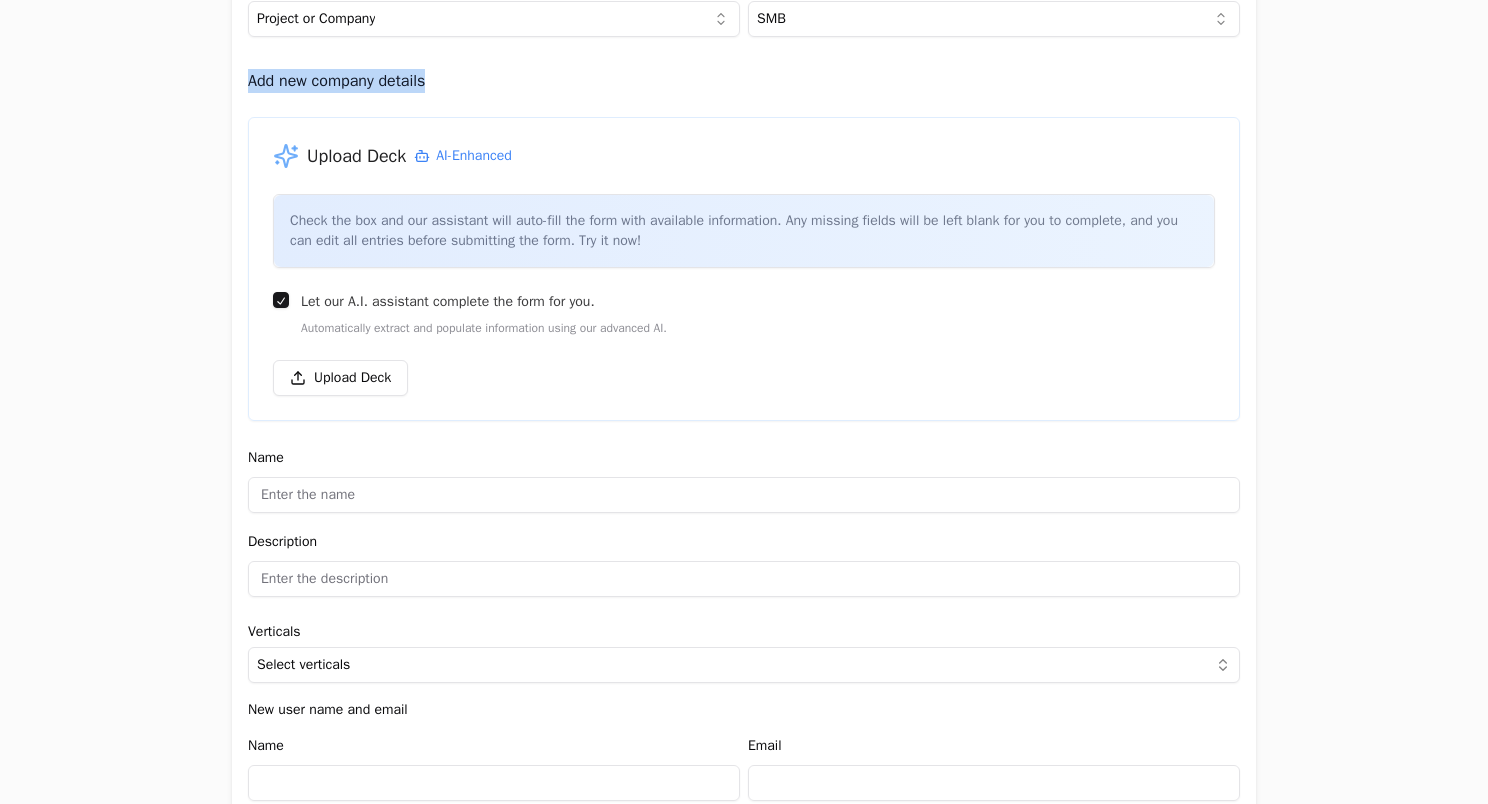 click on "Entity Project or Company Category SMB Add new company details Upload Deck AI-Enhanced Check the box and our assistant will auto-fill the form with available information. Any missing fields will be left blank for you to complete, and you can edit all entries before submitting the form. Try it now! Let our A.I. assistant complete the form for you. Automatically extract and populate information using our advanced AI. Upload Deck Name Description Verticals Select verticals New user name and email Name Email Country Select a country [GEOGRAPHIC_DATA] [GEOGRAPHIC_DATA] [GEOGRAPHIC_DATA] [US_STATE] [GEOGRAPHIC_DATA] [GEOGRAPHIC_DATA] [GEOGRAPHIC_DATA] [GEOGRAPHIC_DATA] [GEOGRAPHIC_DATA] [GEOGRAPHIC_DATA] [GEOGRAPHIC_DATA] [GEOGRAPHIC_DATA] [GEOGRAPHIC_DATA] [GEOGRAPHIC_DATA] [GEOGRAPHIC_DATA] [GEOGRAPHIC_DATA] [GEOGRAPHIC_DATA] [GEOGRAPHIC_DATA] [GEOGRAPHIC_DATA] [GEOGRAPHIC_DATA] [GEOGRAPHIC_DATA] [GEOGRAPHIC_DATA] [GEOGRAPHIC_DATA] [GEOGRAPHIC_DATA] [GEOGRAPHIC_DATA] [GEOGRAPHIC_DATA] [GEOGRAPHIC_DATA] [GEOGRAPHIC_DATA] [GEOGRAPHIC_DATA] [GEOGRAPHIC_DATA] [GEOGRAPHIC_DATA] [GEOGRAPHIC_DATA] [GEOGRAPHIC_DATA] [GEOGRAPHIC_DATA] [GEOGRAPHIC_DATA] [GEOGRAPHIC_DATA] [GEOGRAPHIC_DATA] [GEOGRAPHIC_DATA] [GEOGRAPHIC_DATA] [GEOGRAPHIC_DATA] [GEOGRAPHIC_DATA] [GEOGRAPHIC_DATA] [GEOGRAPHIC_DATA] [GEOGRAPHIC_DATA] [GEOGRAPHIC_DATA] [GEOGRAPHIC_DATA]" at bounding box center [744, 1207] 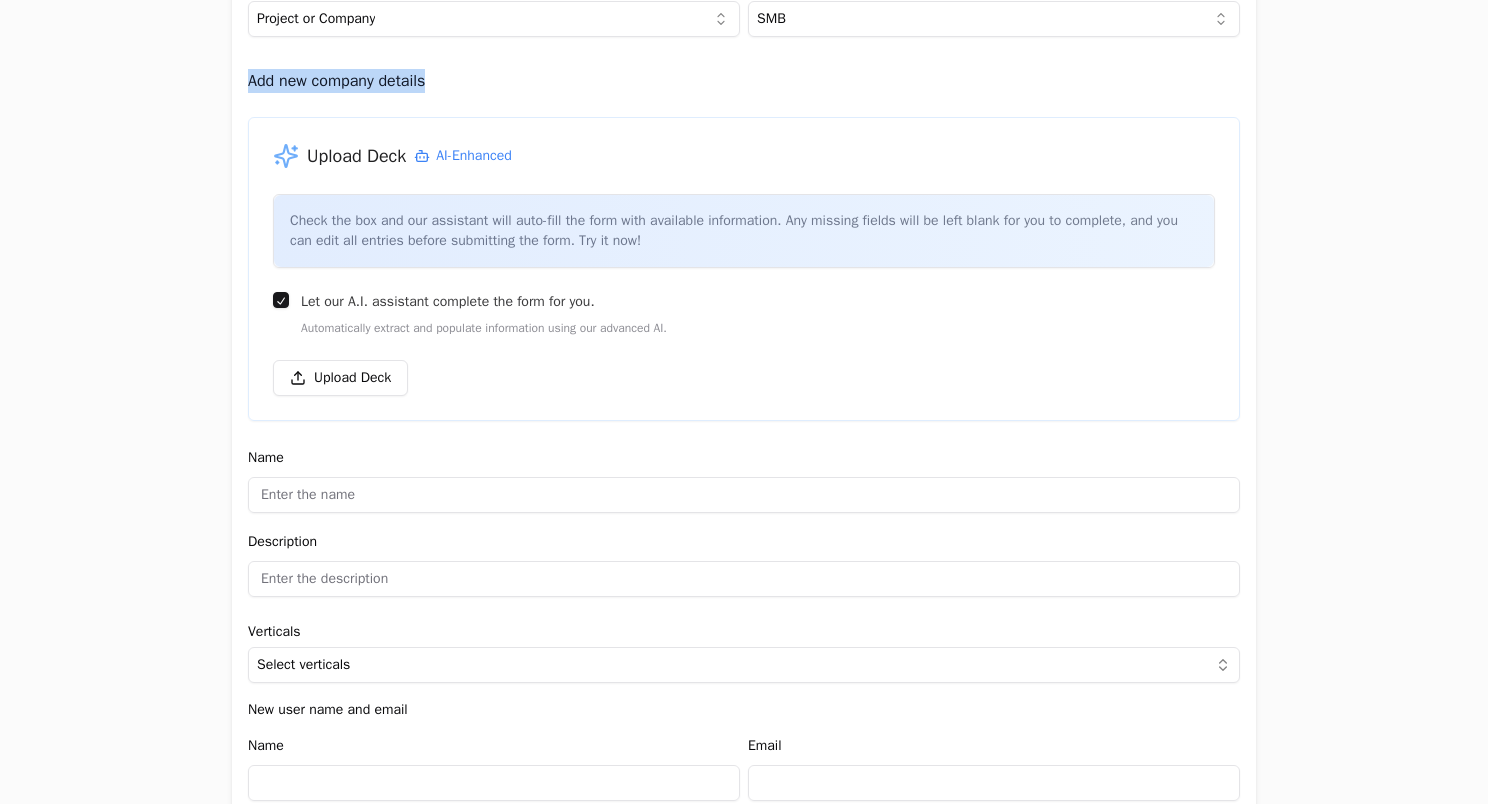 drag, startPoint x: 437, startPoint y: 84, endPoint x: 232, endPoint y: 91, distance: 205.11948 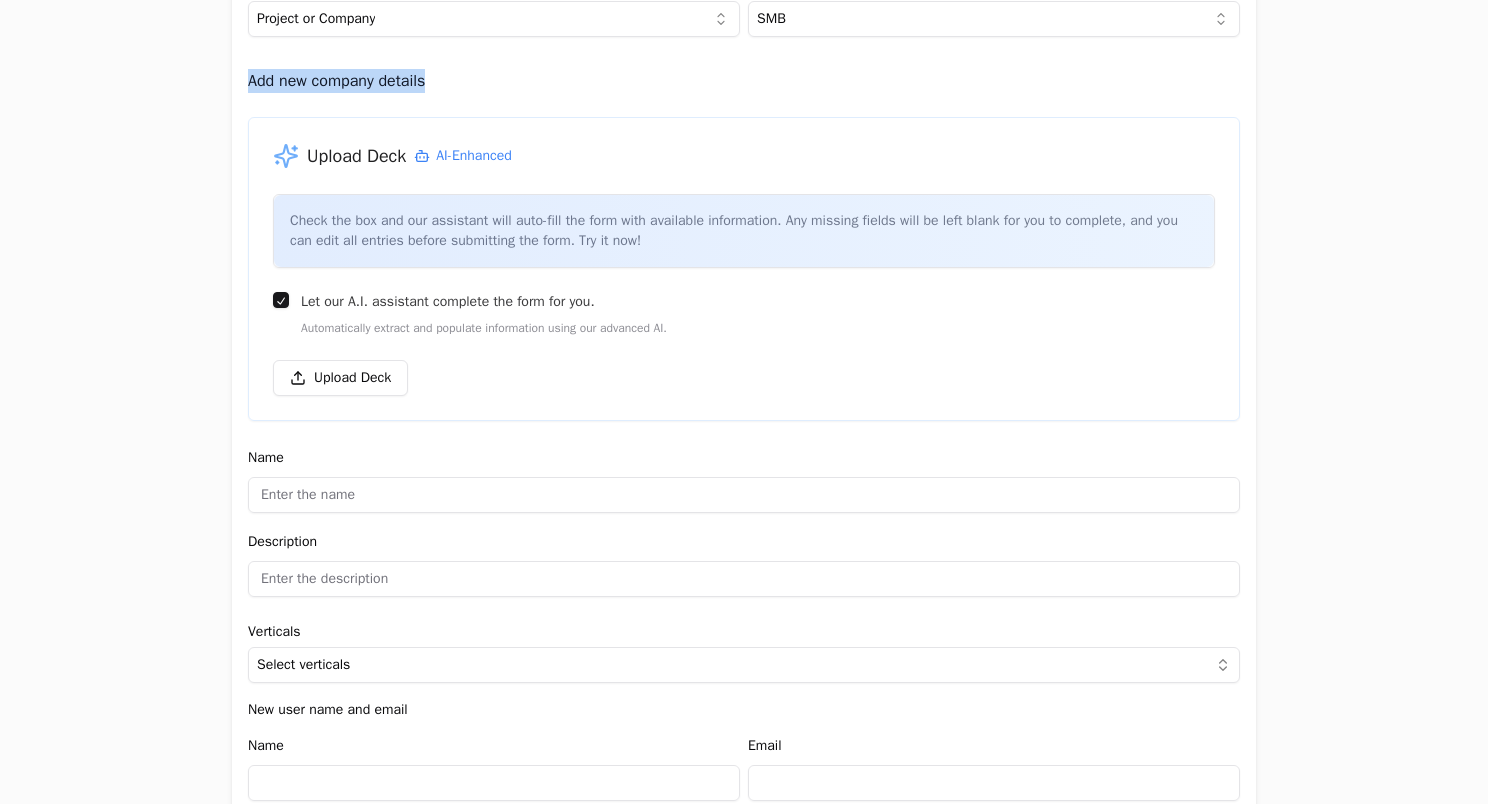 click on "Entity Project or Company Category SMB Add new company details Upload Deck AI-Enhanced Check the box and our assistant will auto-fill the form with available information. Any missing fields will be left blank for you to complete, and you can edit all entries before submitting the form. Try it now! Let our A.I. assistant complete the form for you. Automatically extract and populate information using our advanced AI. Upload Deck Name Description Verticals Select verticals New user name and email Name Email Country Select a country [GEOGRAPHIC_DATA] [GEOGRAPHIC_DATA] [GEOGRAPHIC_DATA] [US_STATE] [GEOGRAPHIC_DATA] [GEOGRAPHIC_DATA] [GEOGRAPHIC_DATA] [GEOGRAPHIC_DATA] [GEOGRAPHIC_DATA] [GEOGRAPHIC_DATA] [GEOGRAPHIC_DATA] [GEOGRAPHIC_DATA] [GEOGRAPHIC_DATA] [GEOGRAPHIC_DATA] [GEOGRAPHIC_DATA] [GEOGRAPHIC_DATA] [GEOGRAPHIC_DATA] [GEOGRAPHIC_DATA] [GEOGRAPHIC_DATA] [GEOGRAPHIC_DATA] [GEOGRAPHIC_DATA] [GEOGRAPHIC_DATA] [GEOGRAPHIC_DATA] [GEOGRAPHIC_DATA] [GEOGRAPHIC_DATA] [GEOGRAPHIC_DATA] [GEOGRAPHIC_DATA] [GEOGRAPHIC_DATA] [GEOGRAPHIC_DATA] [GEOGRAPHIC_DATA] [GEOGRAPHIC_DATA] [GEOGRAPHIC_DATA] [GEOGRAPHIC_DATA] [GEOGRAPHIC_DATA] [GEOGRAPHIC_DATA] [GEOGRAPHIC_DATA] [GEOGRAPHIC_DATA] [GEOGRAPHIC_DATA] [GEOGRAPHIC_DATA] [GEOGRAPHIC_DATA] [GEOGRAPHIC_DATA] [GEOGRAPHIC_DATA] [GEOGRAPHIC_DATA] [GEOGRAPHIC_DATA] [GEOGRAPHIC_DATA] [GEOGRAPHIC_DATA]" at bounding box center (744, 1207) 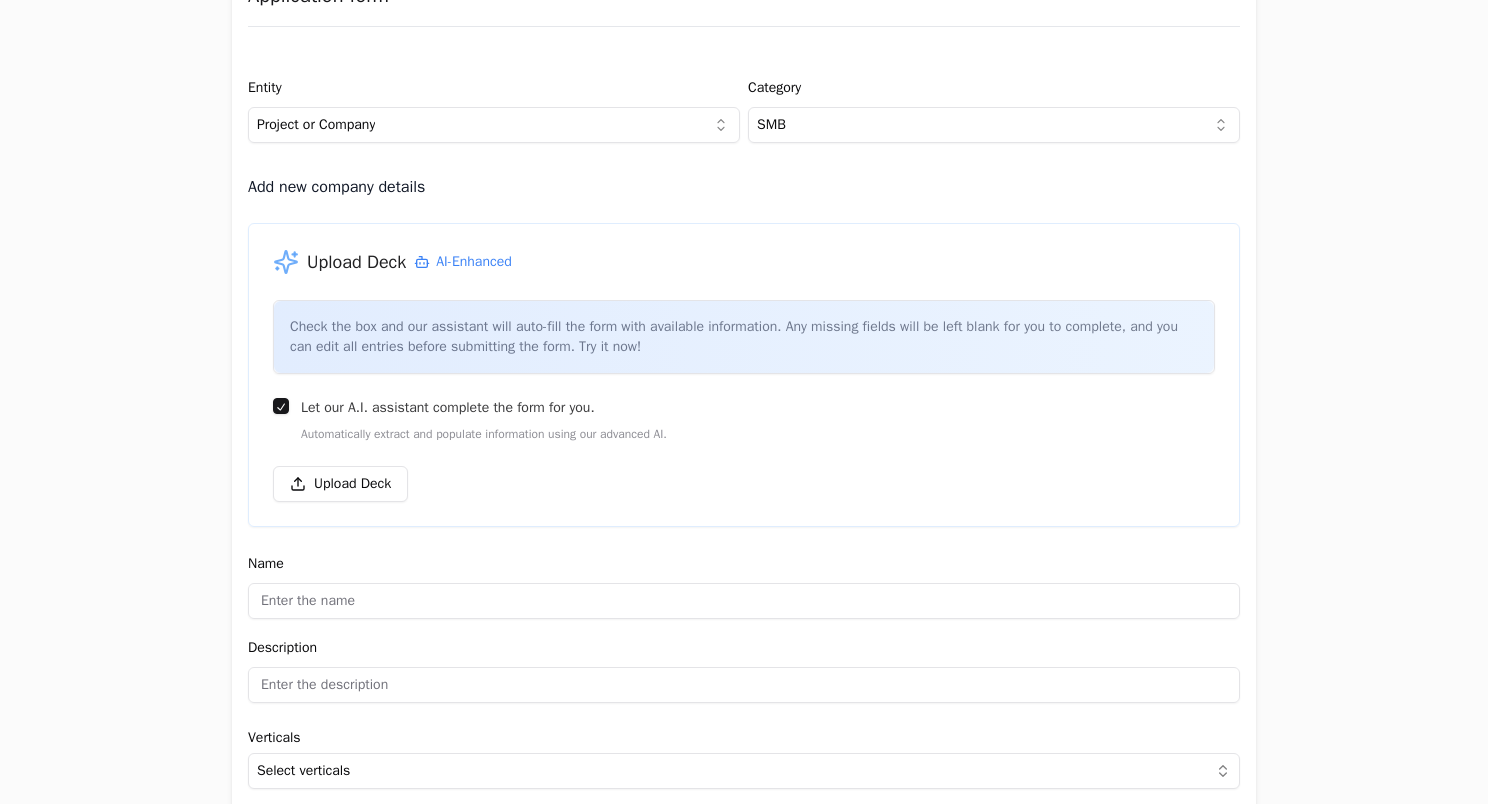 scroll, scrollTop: 80, scrollLeft: 0, axis: vertical 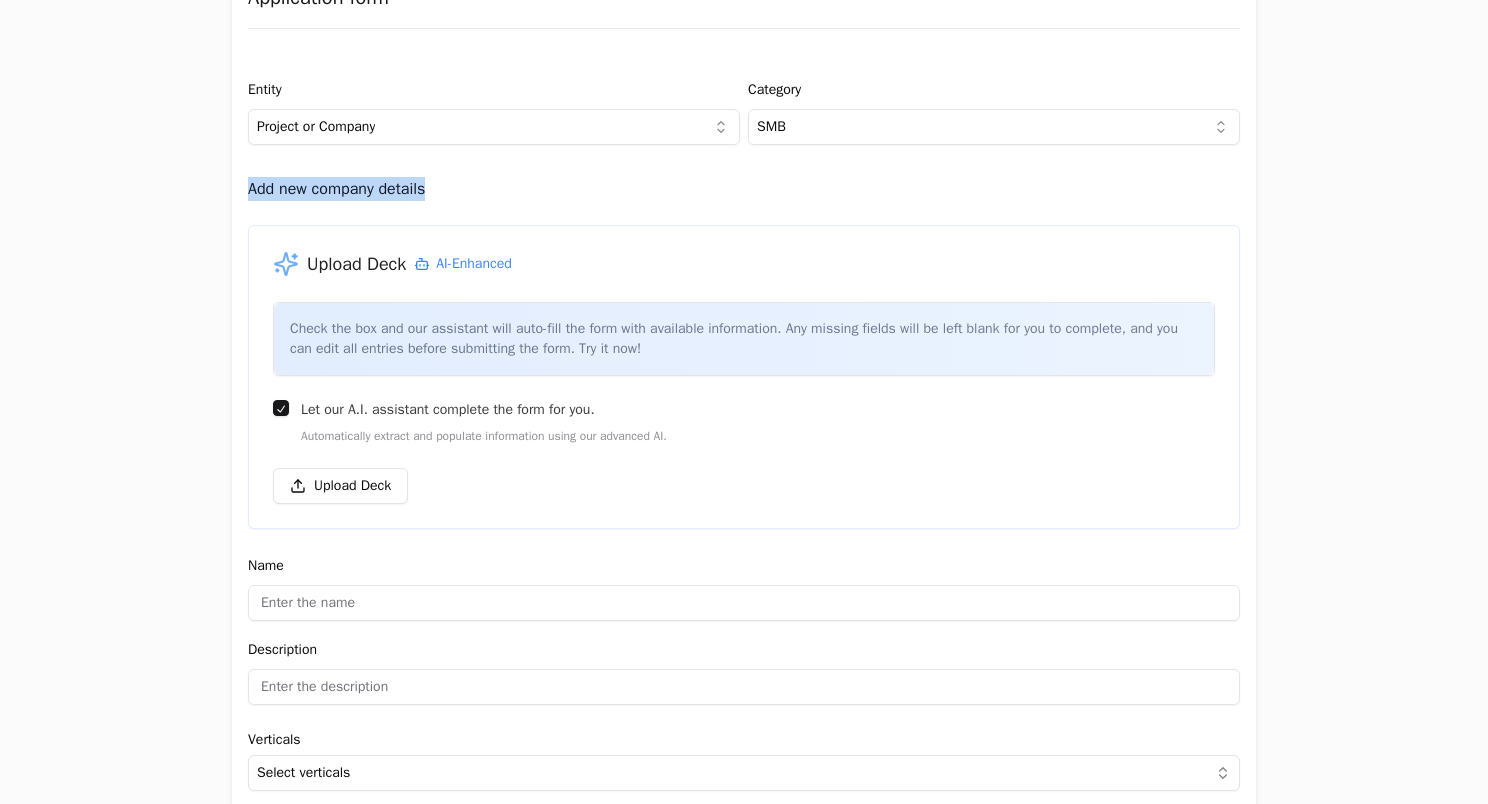 drag, startPoint x: 432, startPoint y: 193, endPoint x: 244, endPoint y: 196, distance: 188.02394 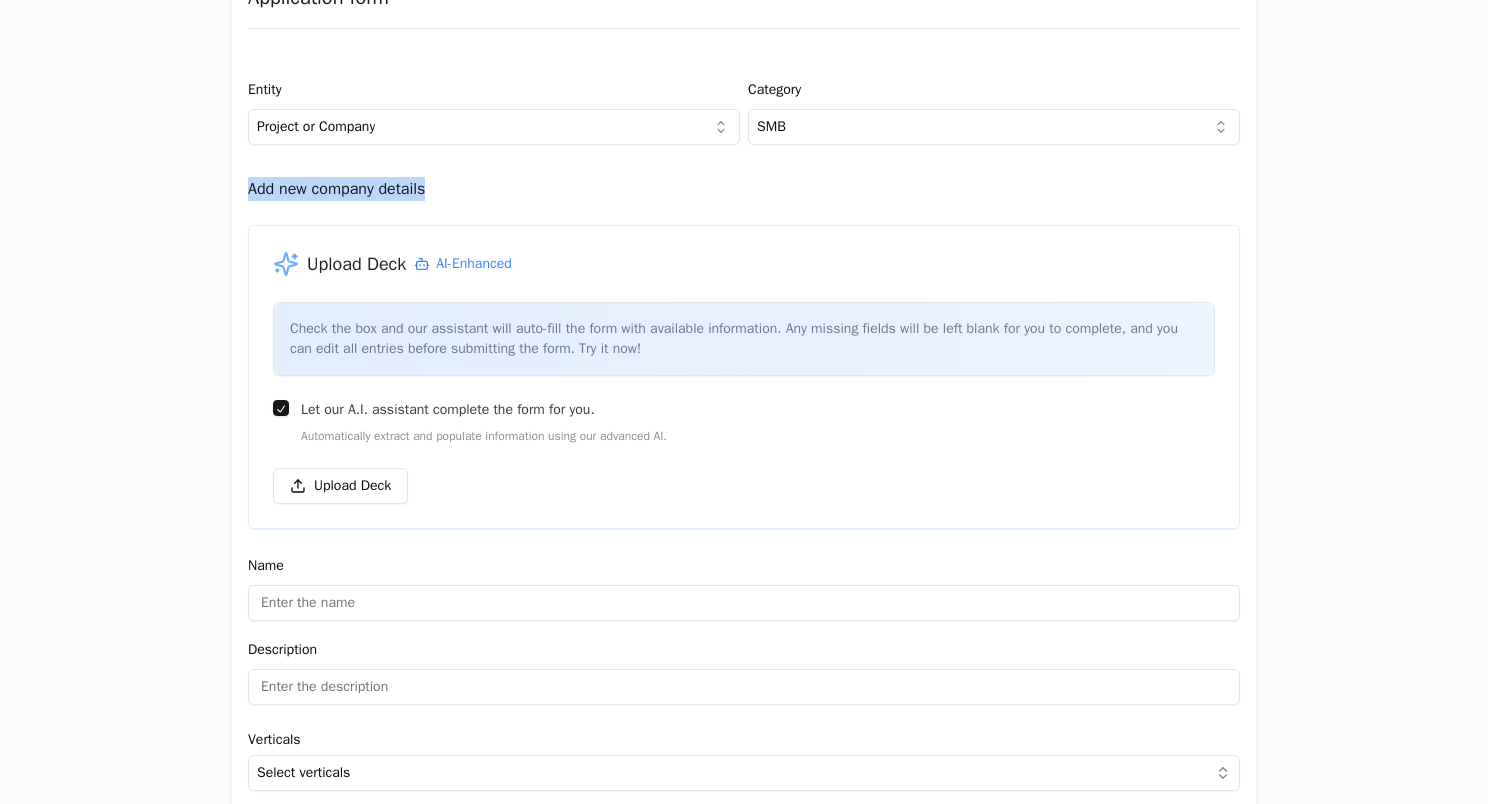 click on "Add new company details" at bounding box center (744, 189) 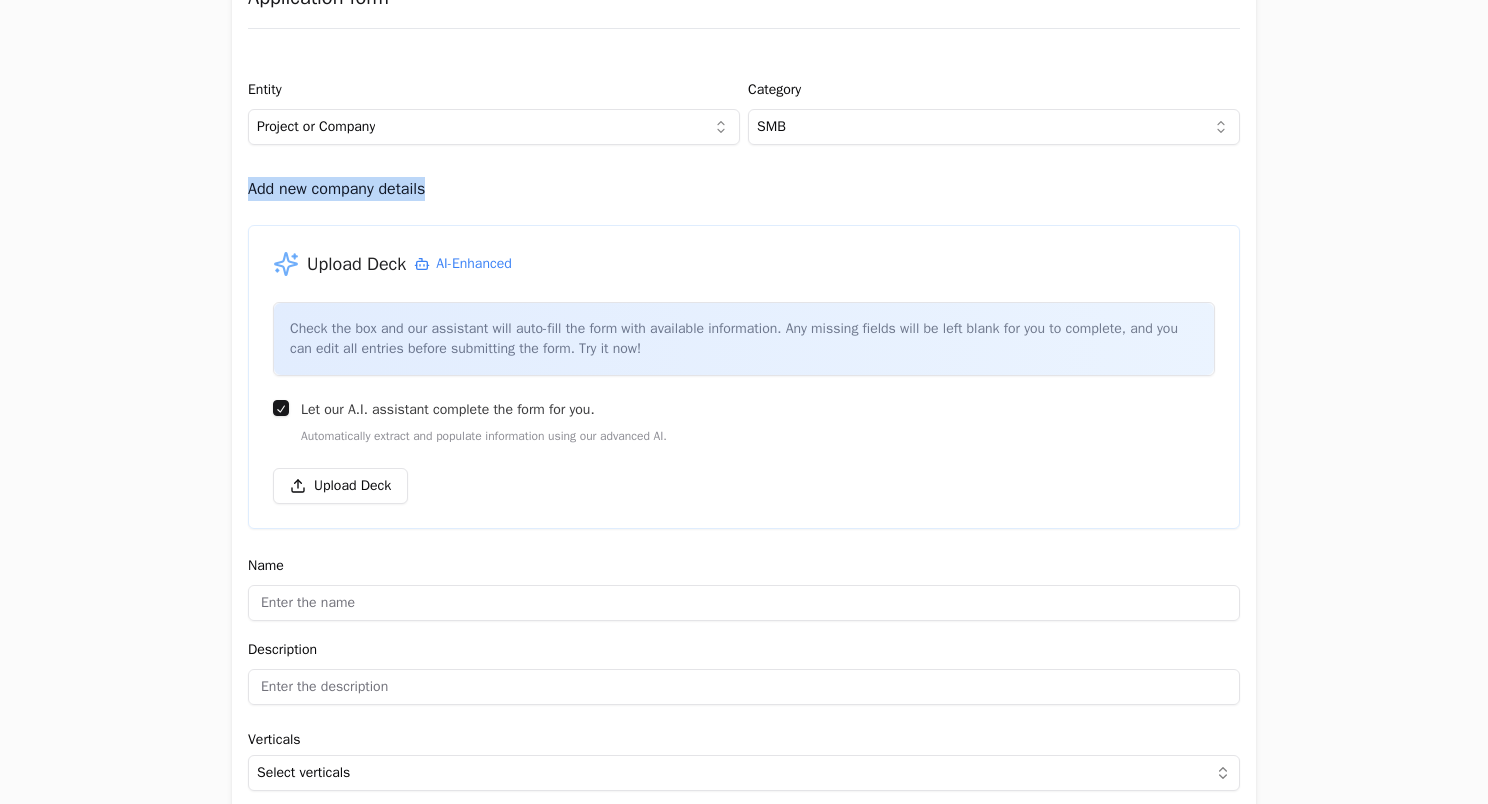drag, startPoint x: 242, startPoint y: 193, endPoint x: 436, endPoint y: 187, distance: 194.09276 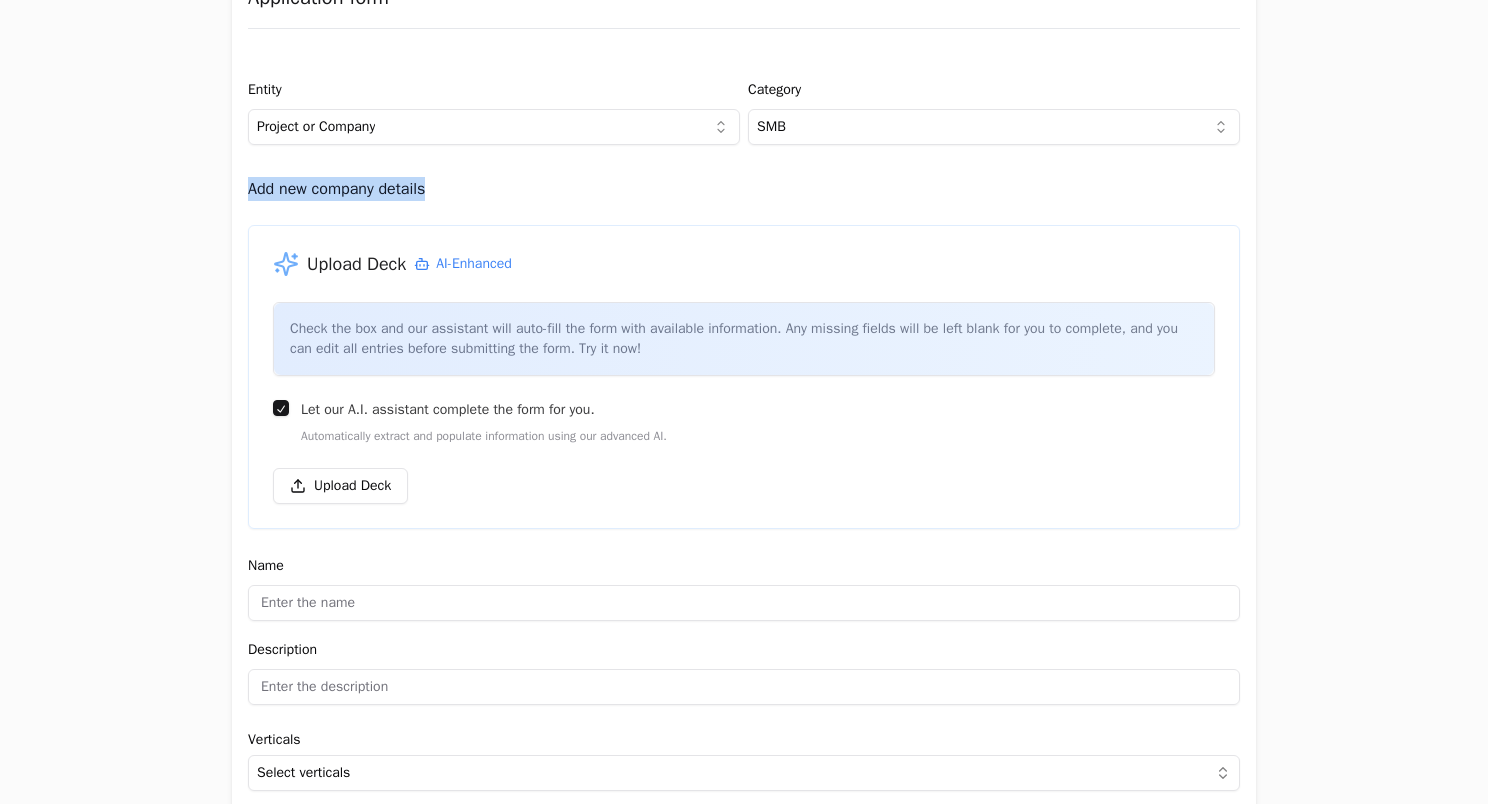 click on "Add new company details" at bounding box center [744, 189] 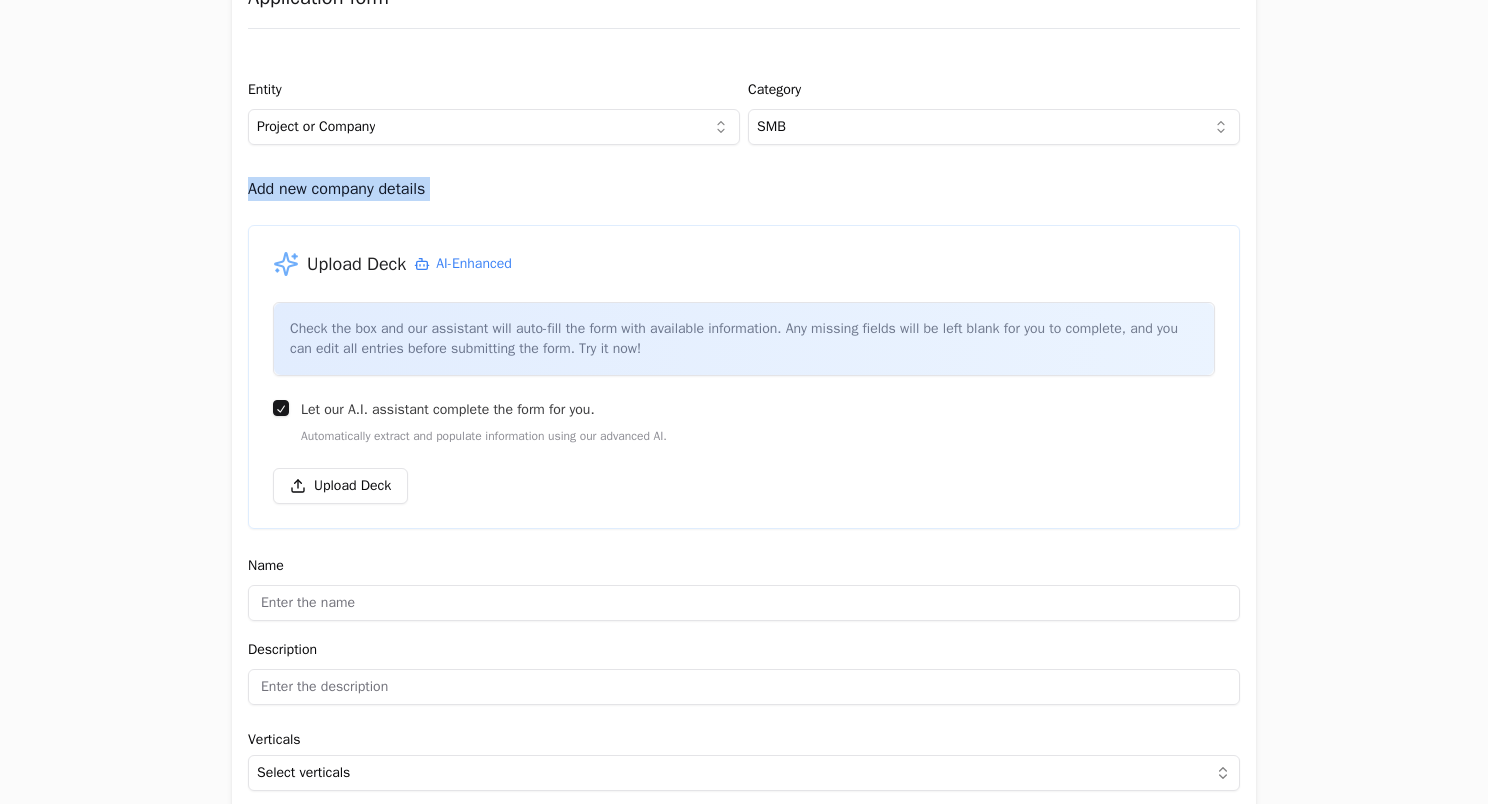 drag, startPoint x: 461, startPoint y: 187, endPoint x: 232, endPoint y: 194, distance: 229.10696 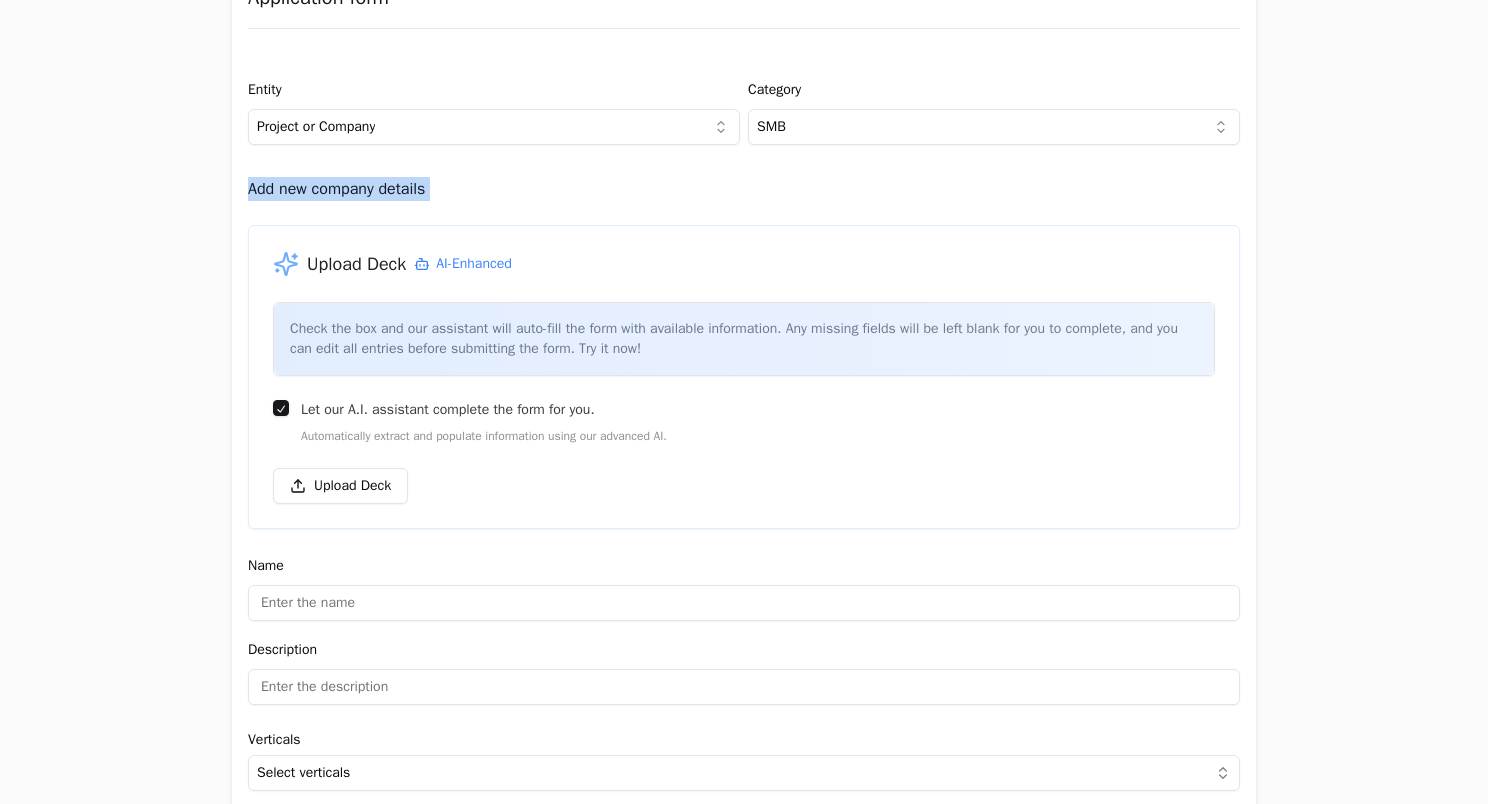 click on "Entity Project or Company Category SMB Add new company details Upload Deck AI-Enhanced Check the box and our assistant will auto-fill the form with available information. Any missing fields will be left blank for you to complete, and you can edit all entries before submitting the form. Try it now! Let our A.I. assistant complete the form for you. Automatically extract and populate information using our advanced AI. Upload Deck Name Description Verticals Select verticals New user name and email Name Email Country Select a country [GEOGRAPHIC_DATA] [GEOGRAPHIC_DATA] [GEOGRAPHIC_DATA] [US_STATE] [GEOGRAPHIC_DATA] [GEOGRAPHIC_DATA] [GEOGRAPHIC_DATA] [GEOGRAPHIC_DATA] [GEOGRAPHIC_DATA] [GEOGRAPHIC_DATA] [GEOGRAPHIC_DATA] [GEOGRAPHIC_DATA] [GEOGRAPHIC_DATA] [GEOGRAPHIC_DATA] [GEOGRAPHIC_DATA] [GEOGRAPHIC_DATA] [GEOGRAPHIC_DATA] [GEOGRAPHIC_DATA] [GEOGRAPHIC_DATA] [GEOGRAPHIC_DATA] [GEOGRAPHIC_DATA] [GEOGRAPHIC_DATA] [GEOGRAPHIC_DATA] [GEOGRAPHIC_DATA] [GEOGRAPHIC_DATA] [GEOGRAPHIC_DATA] [GEOGRAPHIC_DATA] [GEOGRAPHIC_DATA] [GEOGRAPHIC_DATA] [GEOGRAPHIC_DATA] [GEOGRAPHIC_DATA] [GEOGRAPHIC_DATA] [GEOGRAPHIC_DATA] [GEOGRAPHIC_DATA] [GEOGRAPHIC_DATA] [GEOGRAPHIC_DATA] [GEOGRAPHIC_DATA] [GEOGRAPHIC_DATA] [GEOGRAPHIC_DATA] [GEOGRAPHIC_DATA] [GEOGRAPHIC_DATA] [GEOGRAPHIC_DATA] [GEOGRAPHIC_DATA] [GEOGRAPHIC_DATA] [GEOGRAPHIC_DATA] [GEOGRAPHIC_DATA]" at bounding box center [744, 1315] 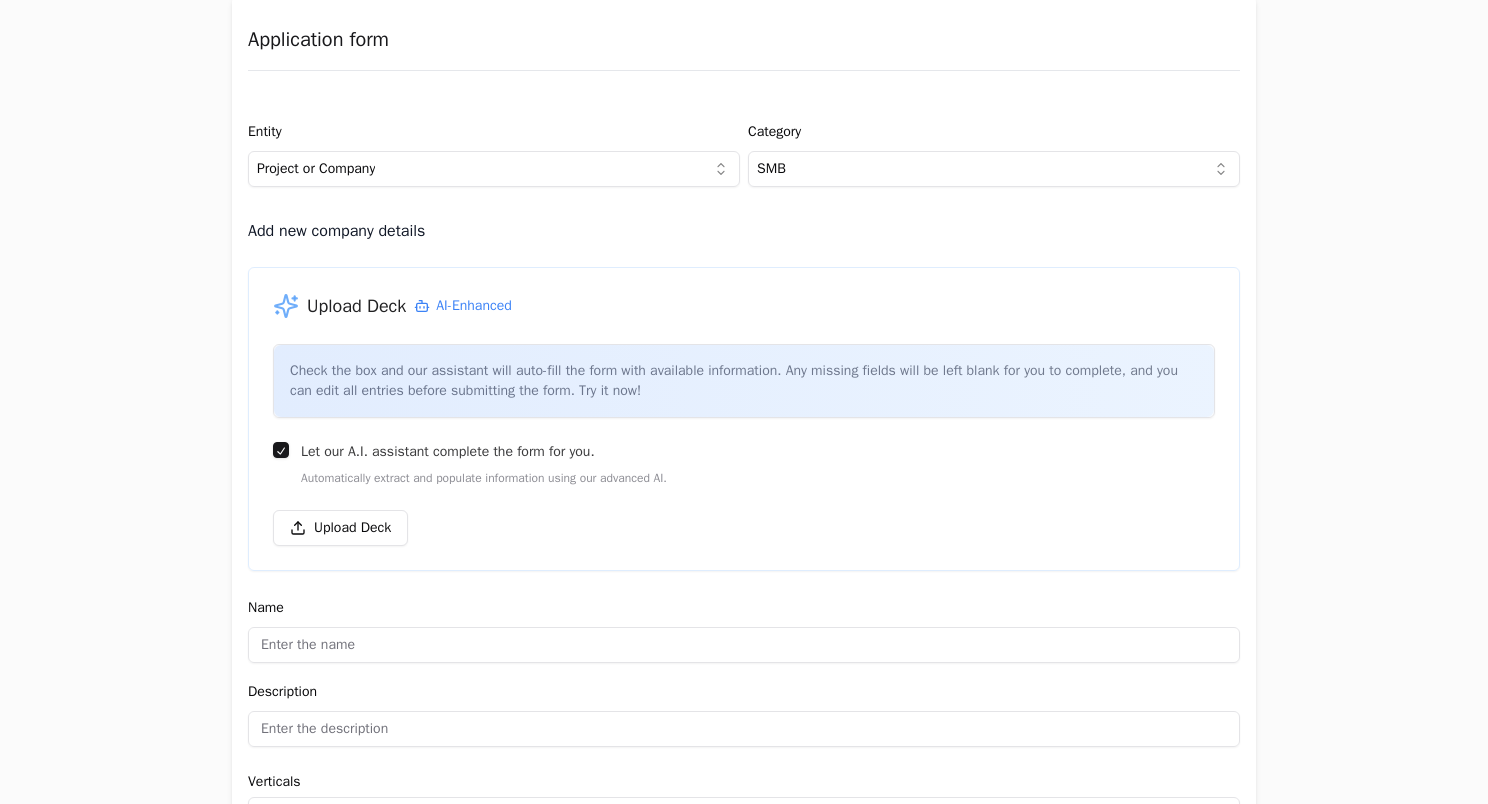 scroll, scrollTop: 0, scrollLeft: 0, axis: both 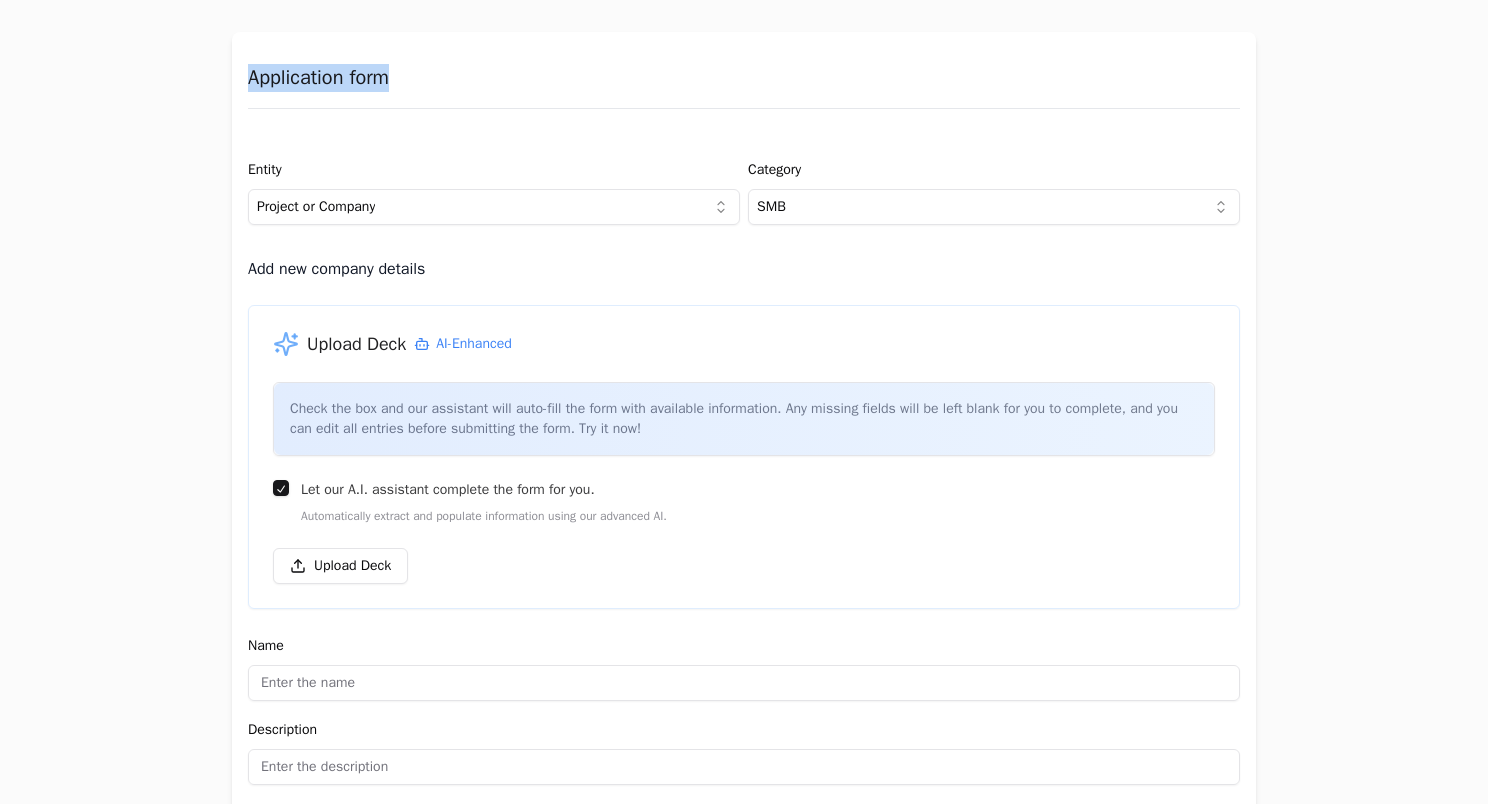 drag, startPoint x: 233, startPoint y: 87, endPoint x: 407, endPoint y: 96, distance: 174.2326 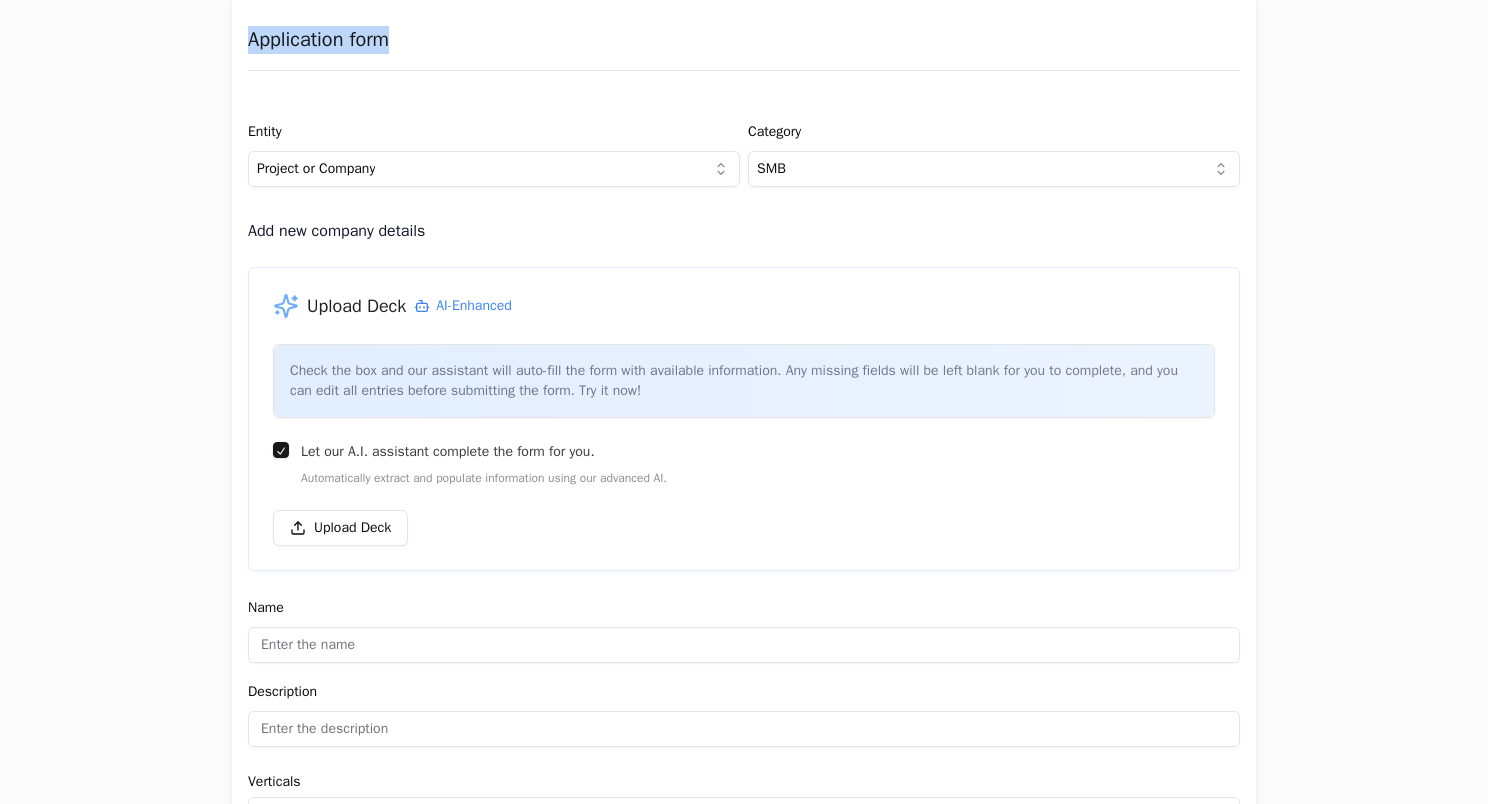 scroll, scrollTop: 0, scrollLeft: 0, axis: both 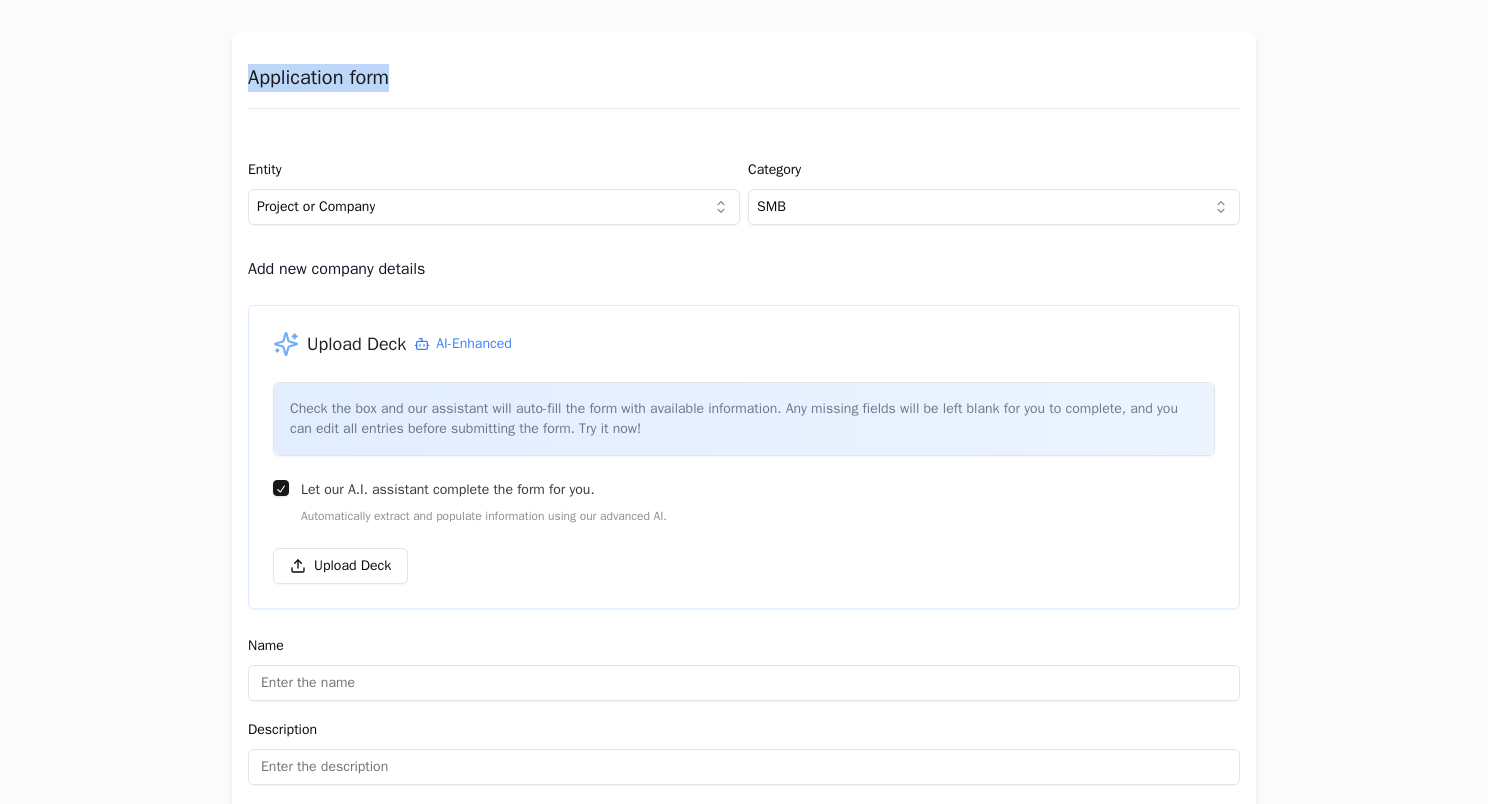 click on "Application form" at bounding box center (744, 78) 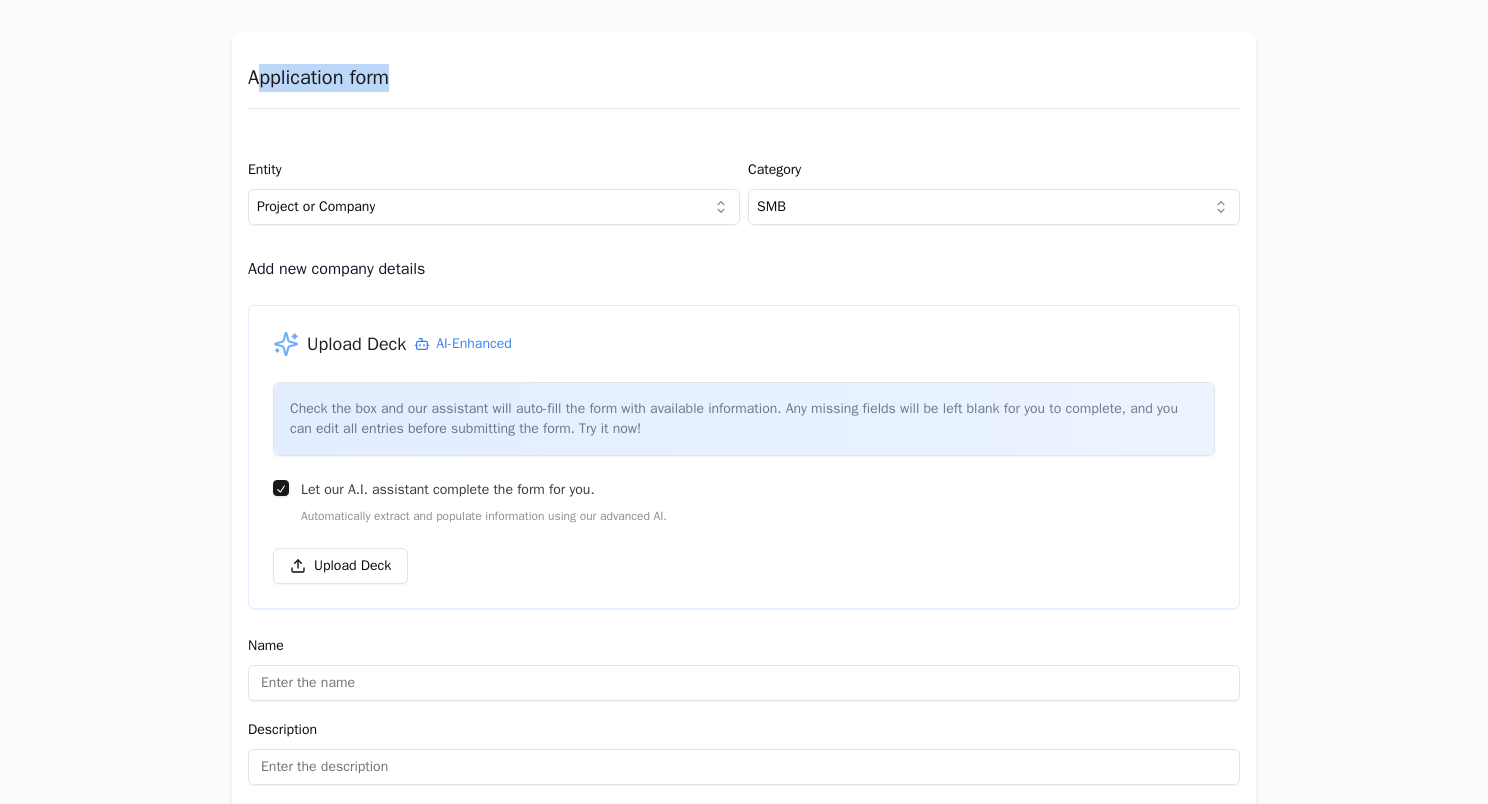 drag, startPoint x: 446, startPoint y: 93, endPoint x: 248, endPoint y: 88, distance: 198.06313 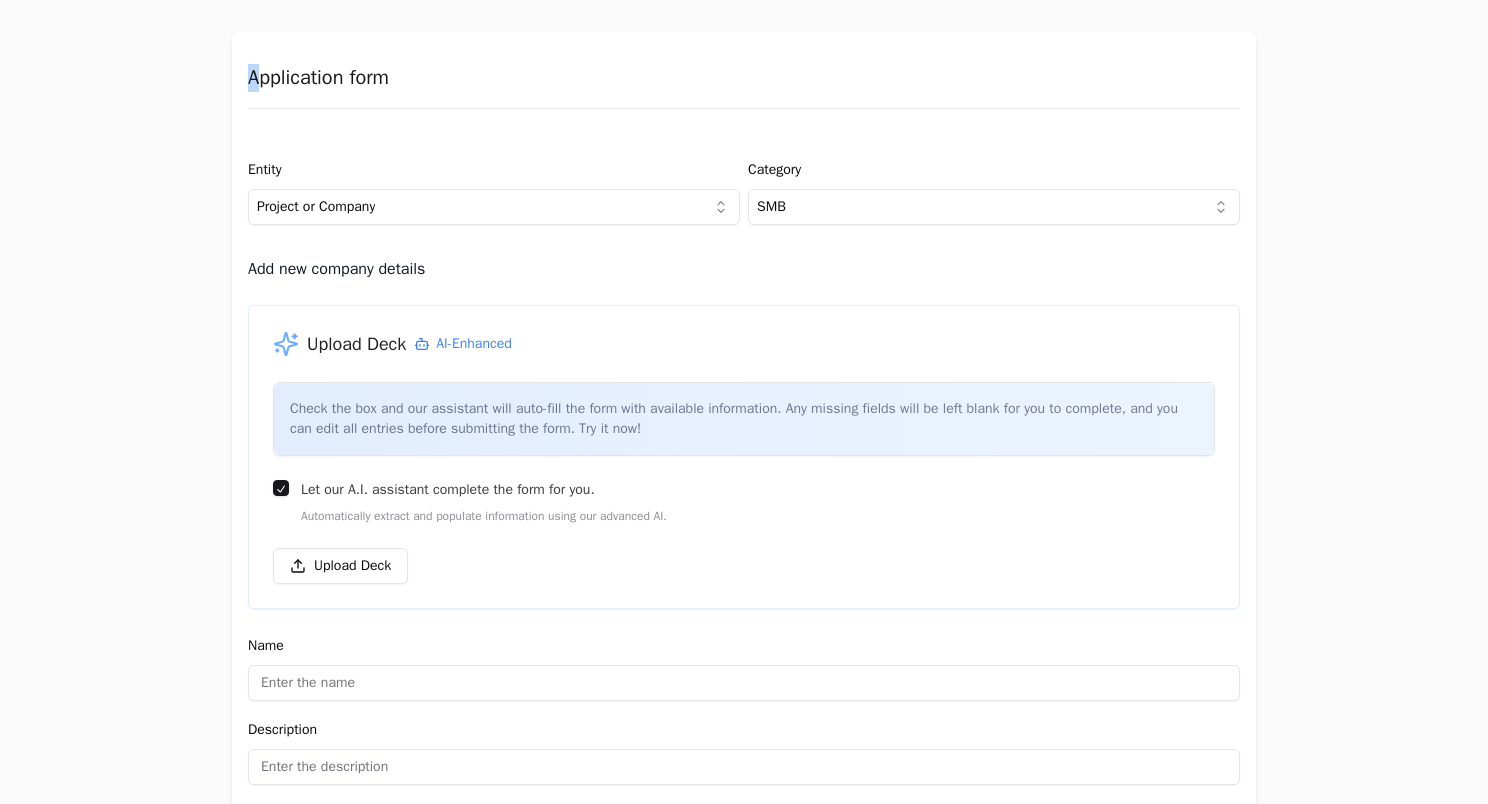 click on "Application form" at bounding box center [744, 78] 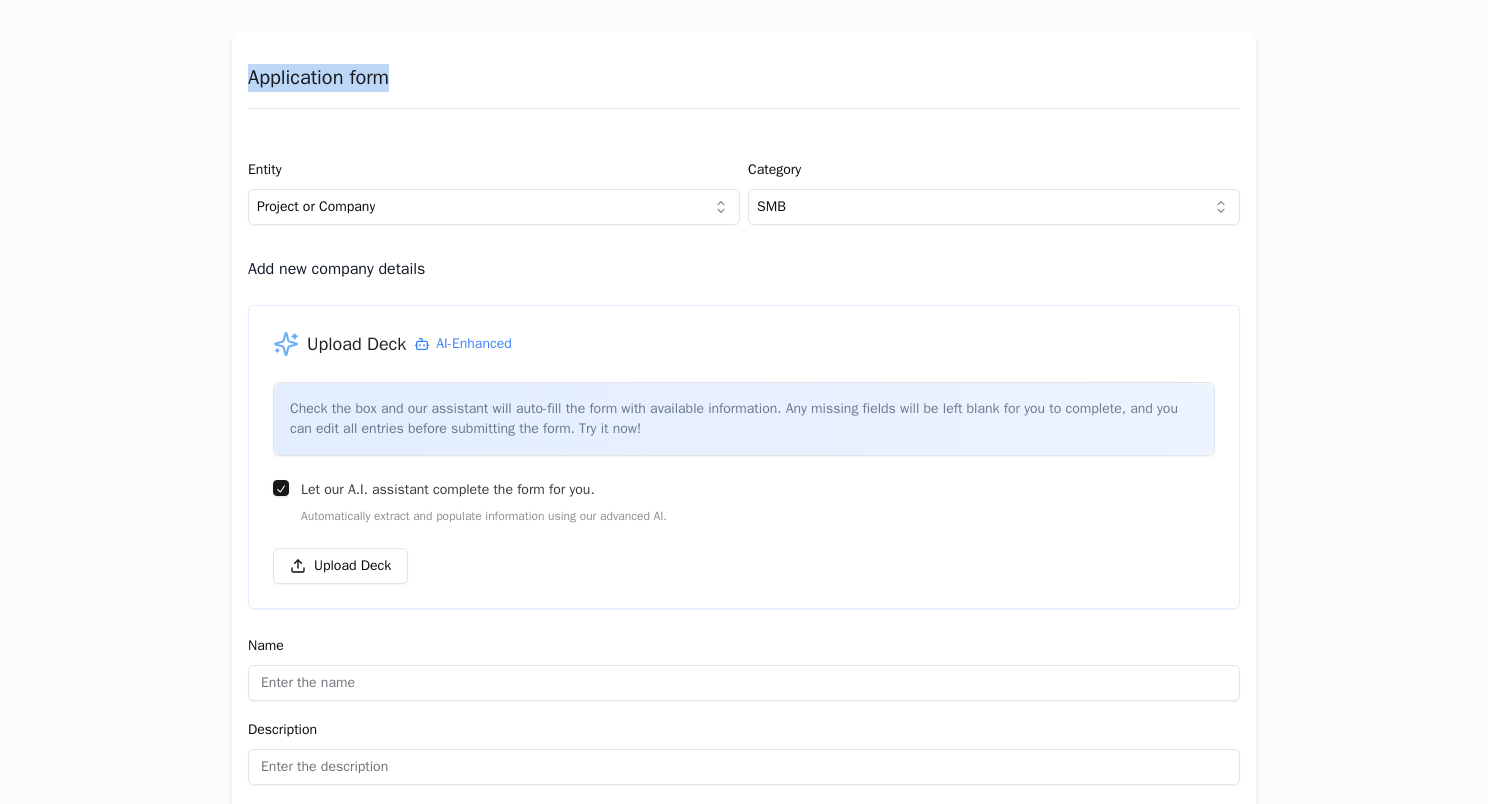 drag, startPoint x: 440, startPoint y: 81, endPoint x: 228, endPoint y: 86, distance: 212.05896 